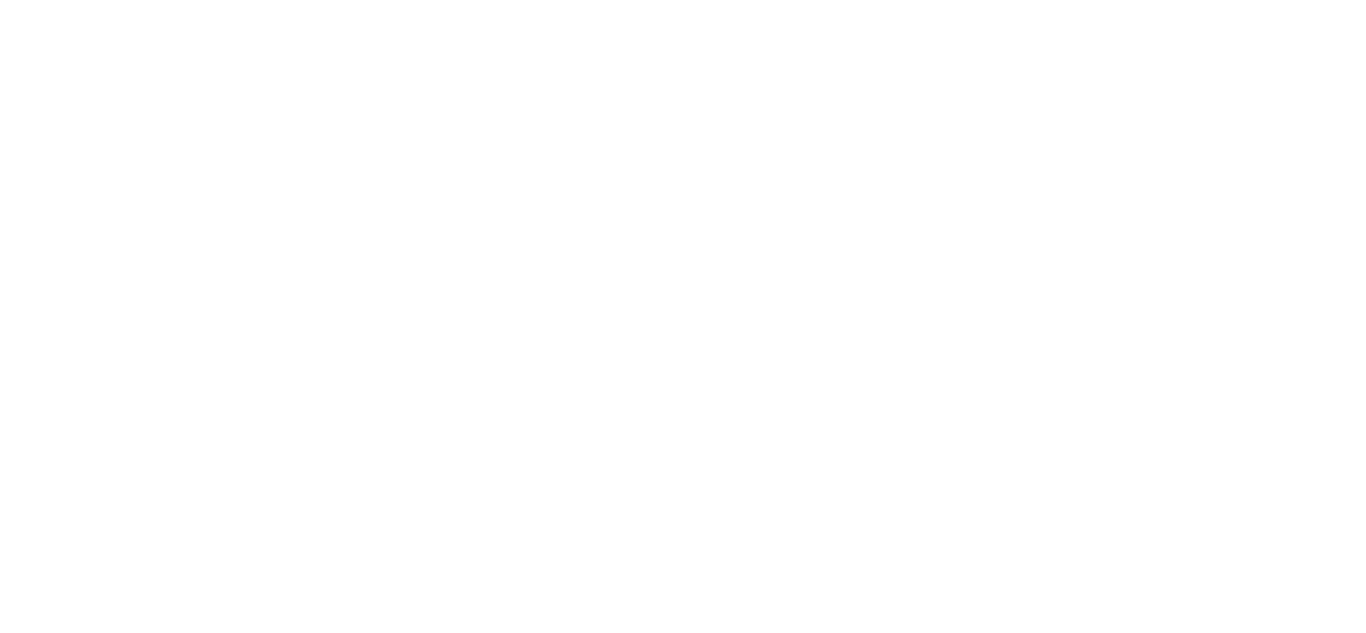 scroll, scrollTop: 0, scrollLeft: 0, axis: both 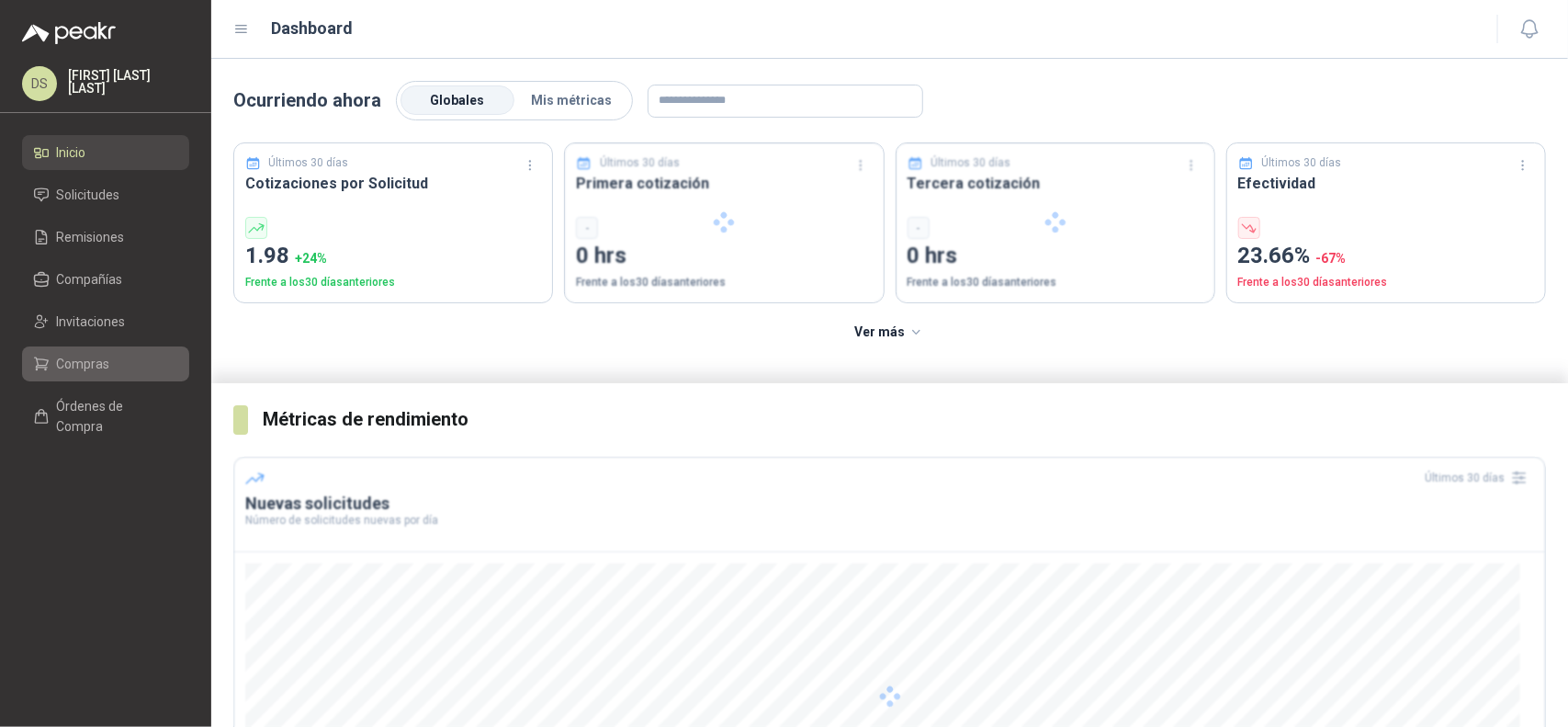 click on "Compras" at bounding box center [106, 364] 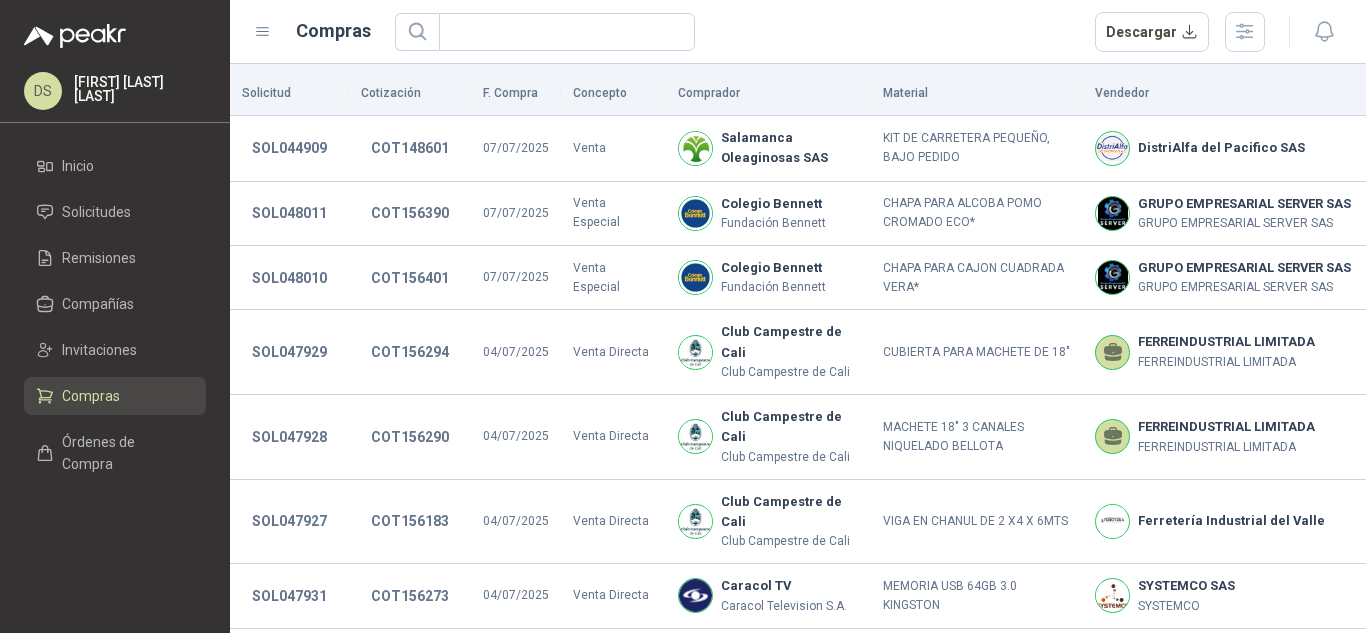 drag, startPoint x: 1667, startPoint y: 1, endPoint x: 938, endPoint y: 26, distance: 729.4285 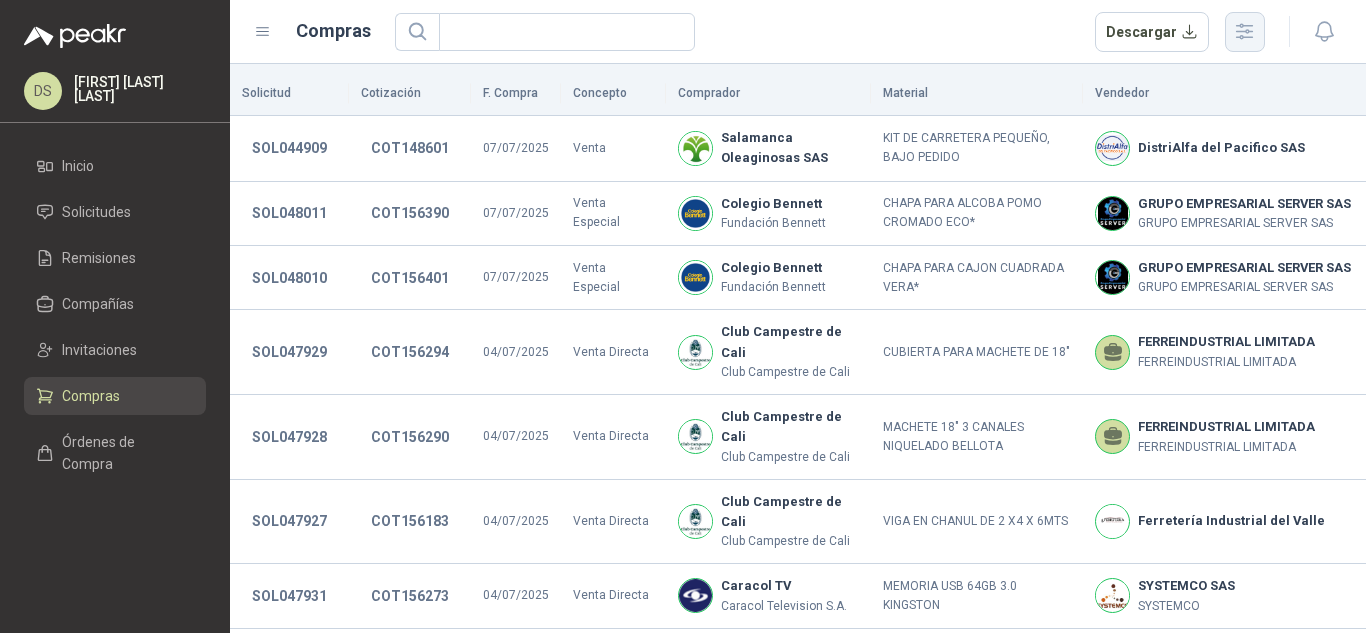 click at bounding box center (1245, 31) 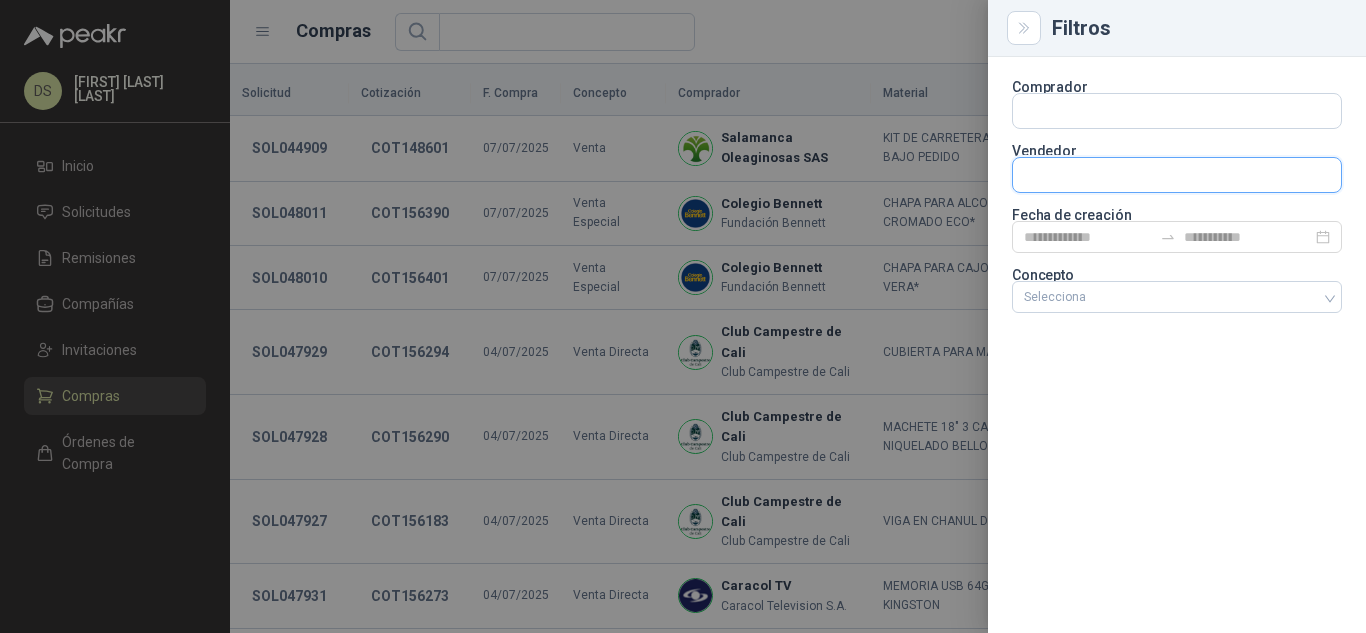 click at bounding box center [1177, 111] 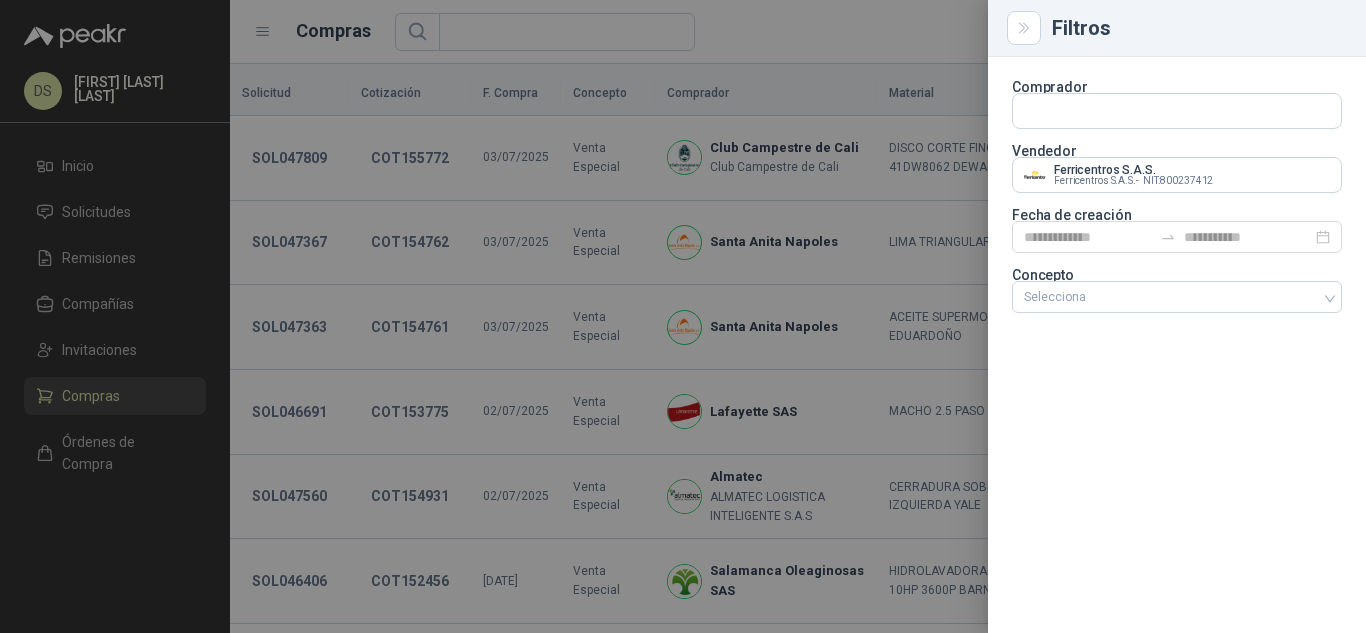 click at bounding box center [683, 316] 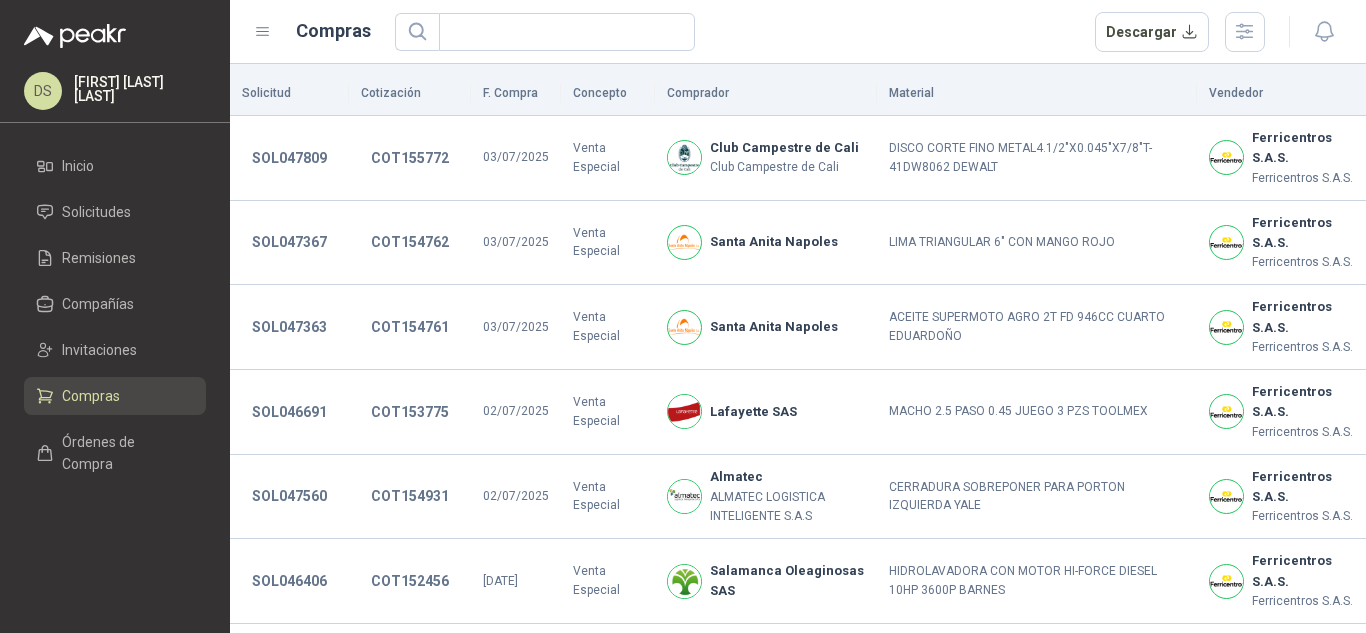 type 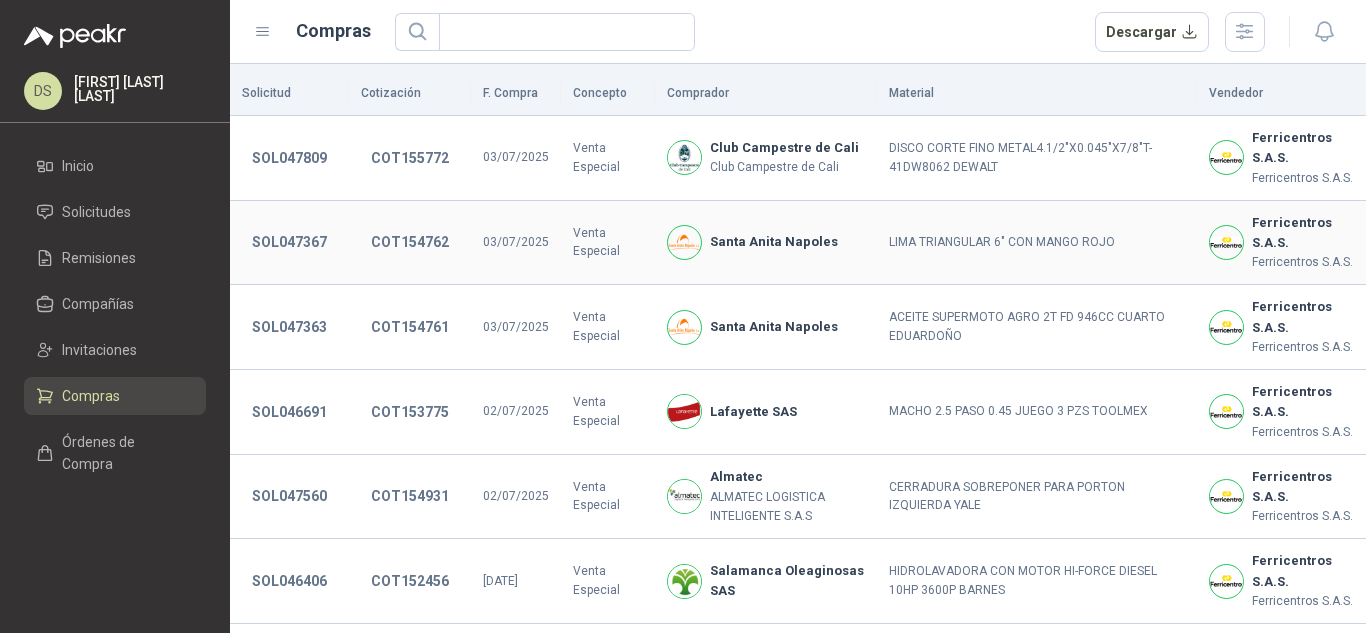 scroll, scrollTop: 440, scrollLeft: 0, axis: vertical 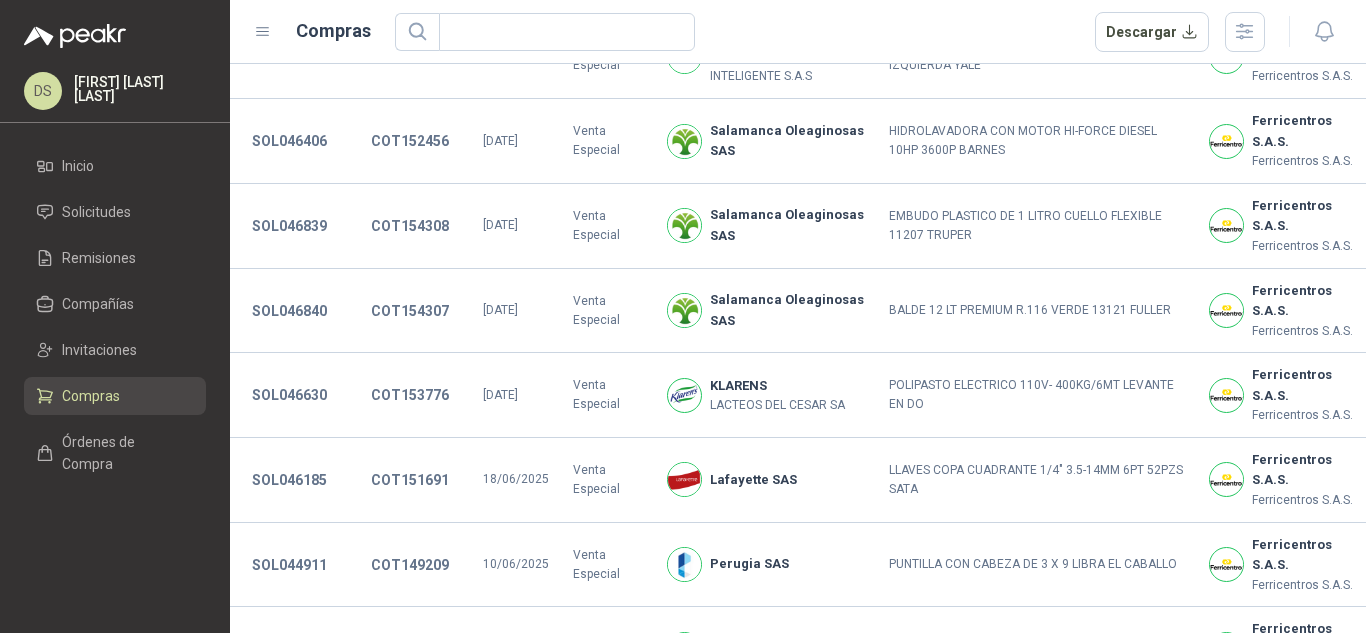 click on "DS Diego Fernando   Saavedra   Inicio   Solicitudes   Remisiones   Compañías   Invitaciones   Compras   Órdenes de Compra" at bounding box center [115, 316] 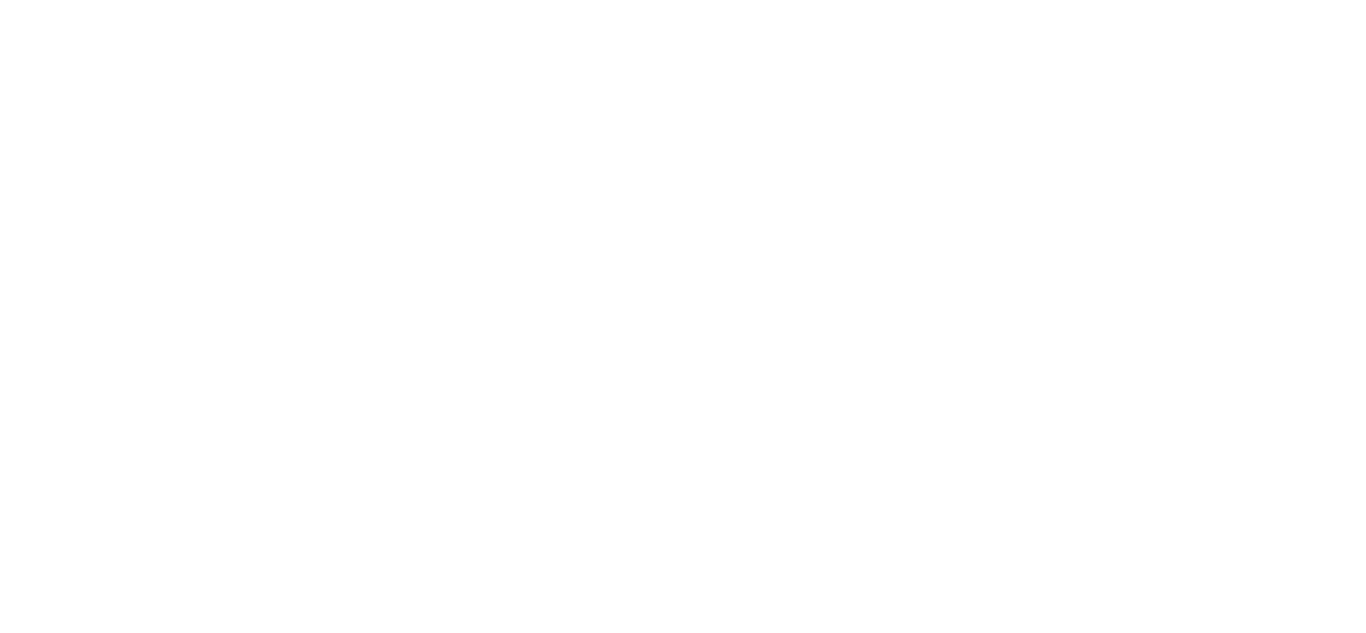 scroll, scrollTop: 0, scrollLeft: 0, axis: both 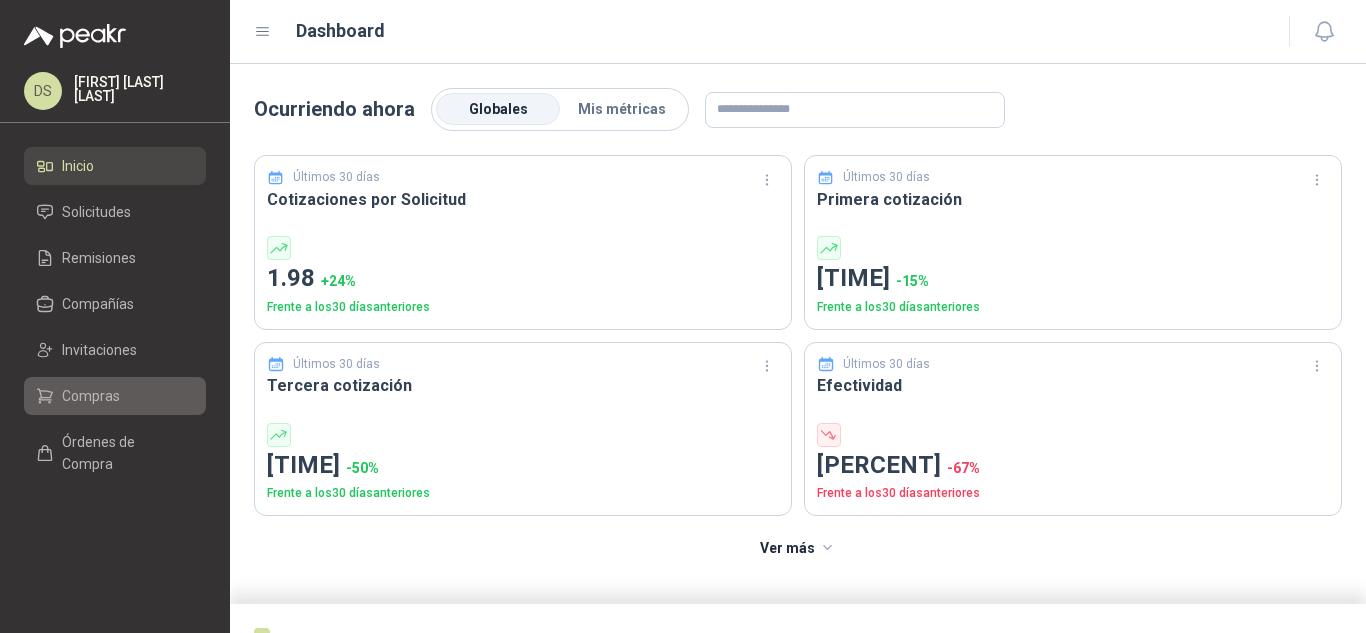 click on "Compras" at bounding box center (91, 396) 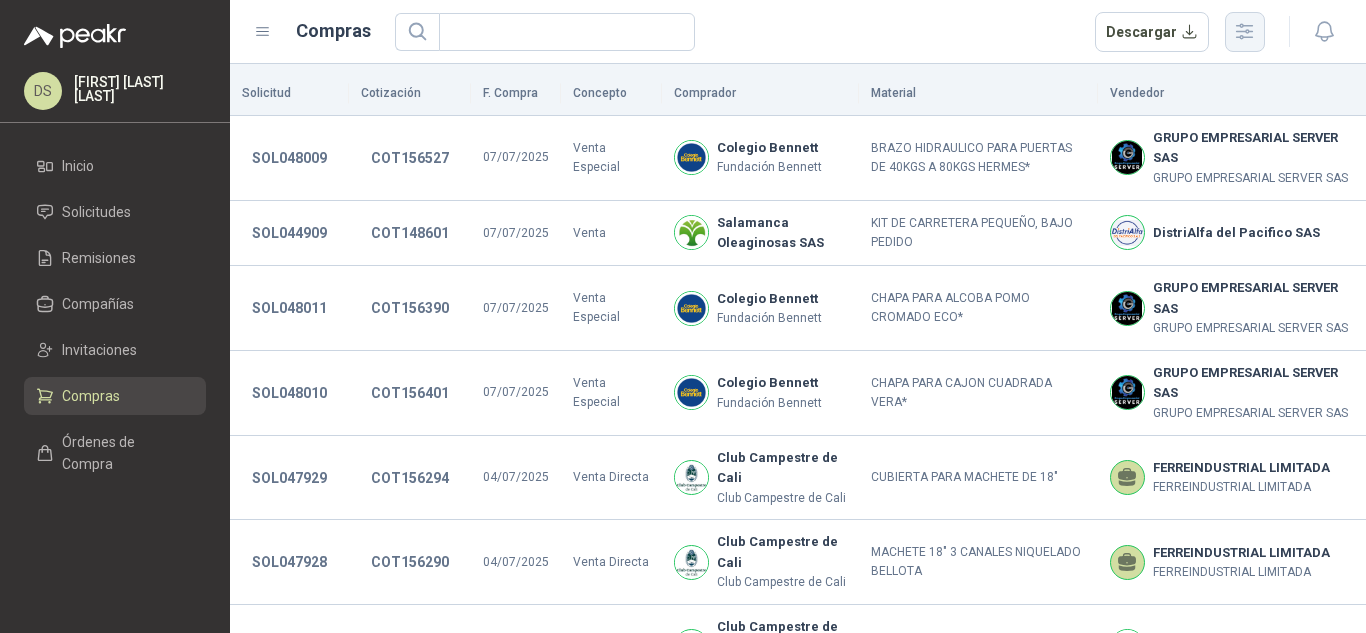click at bounding box center [1244, 31] 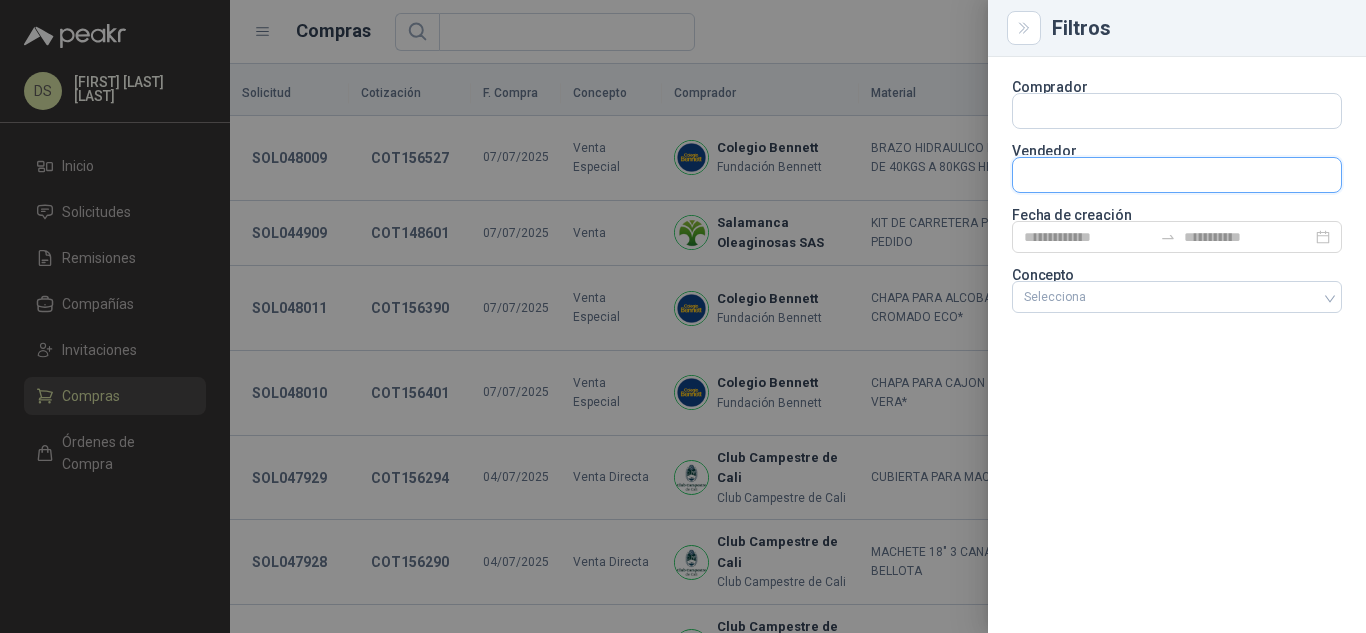 click at bounding box center [1177, 111] 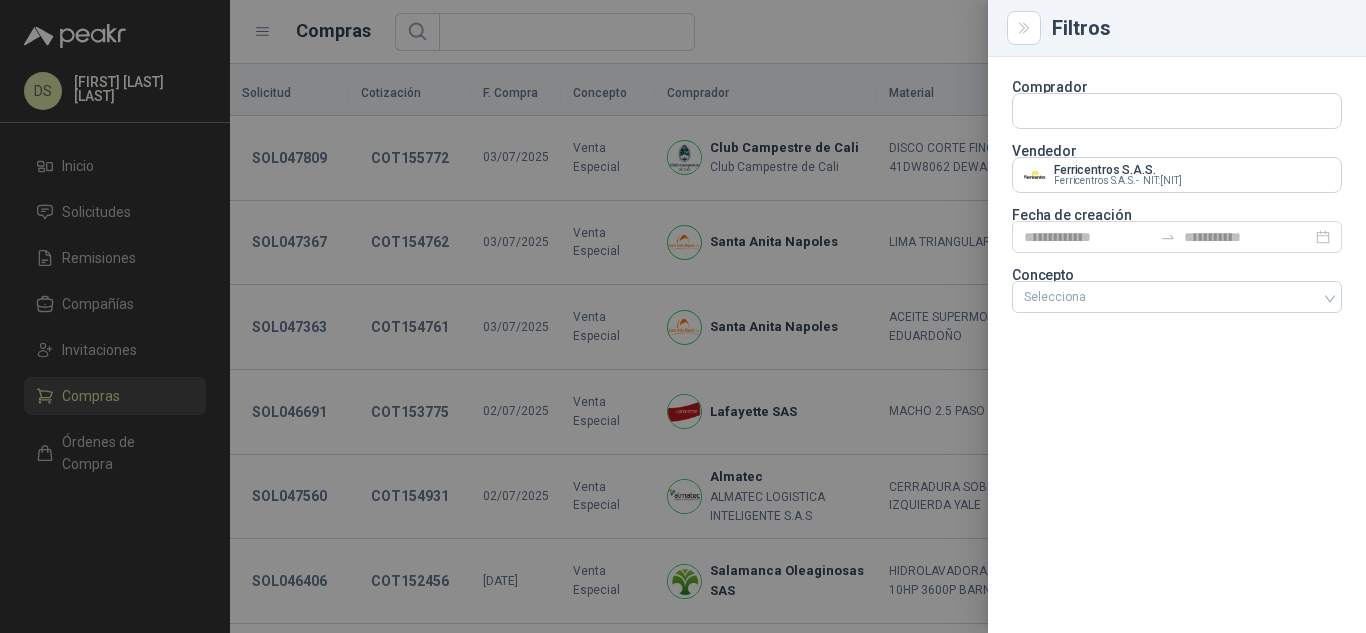click at bounding box center [683, 316] 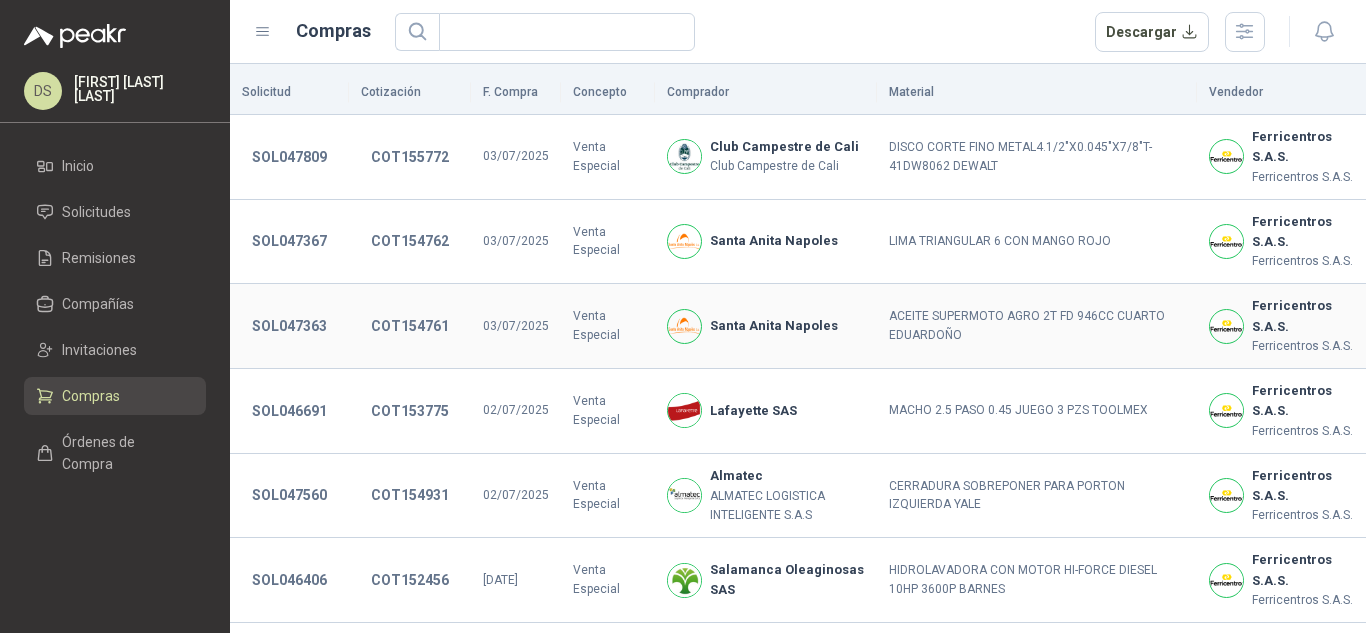 scroll, scrollTop: 0, scrollLeft: 0, axis: both 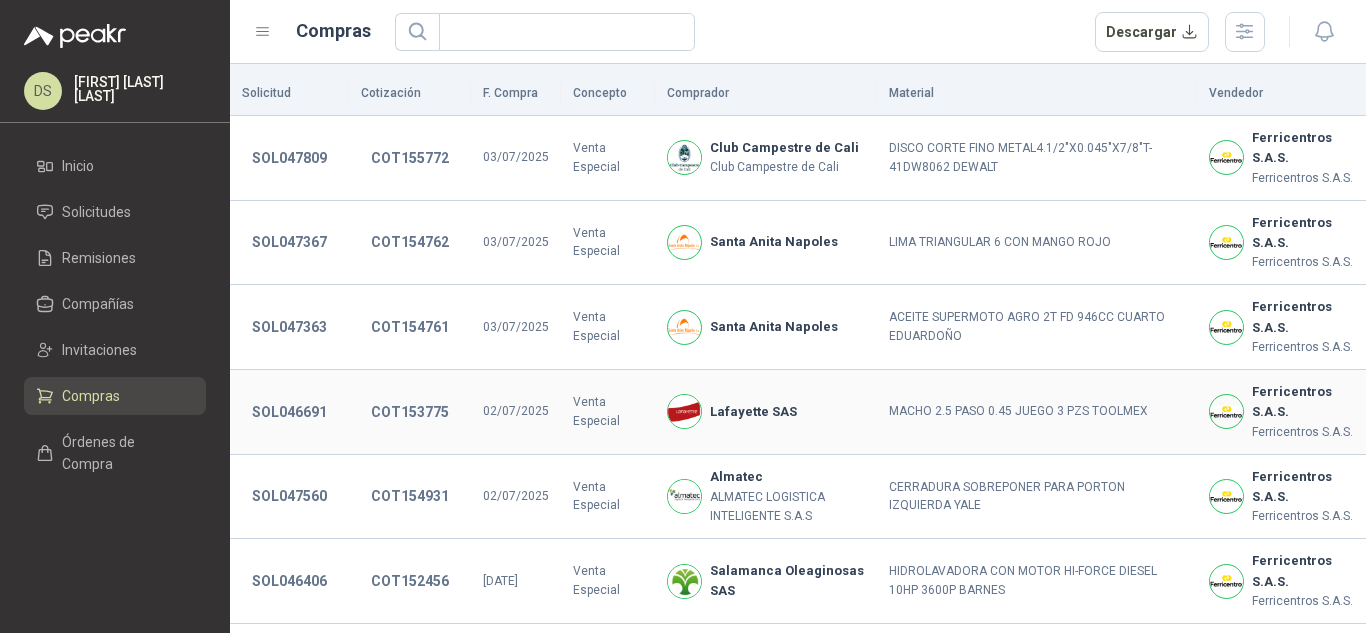 type 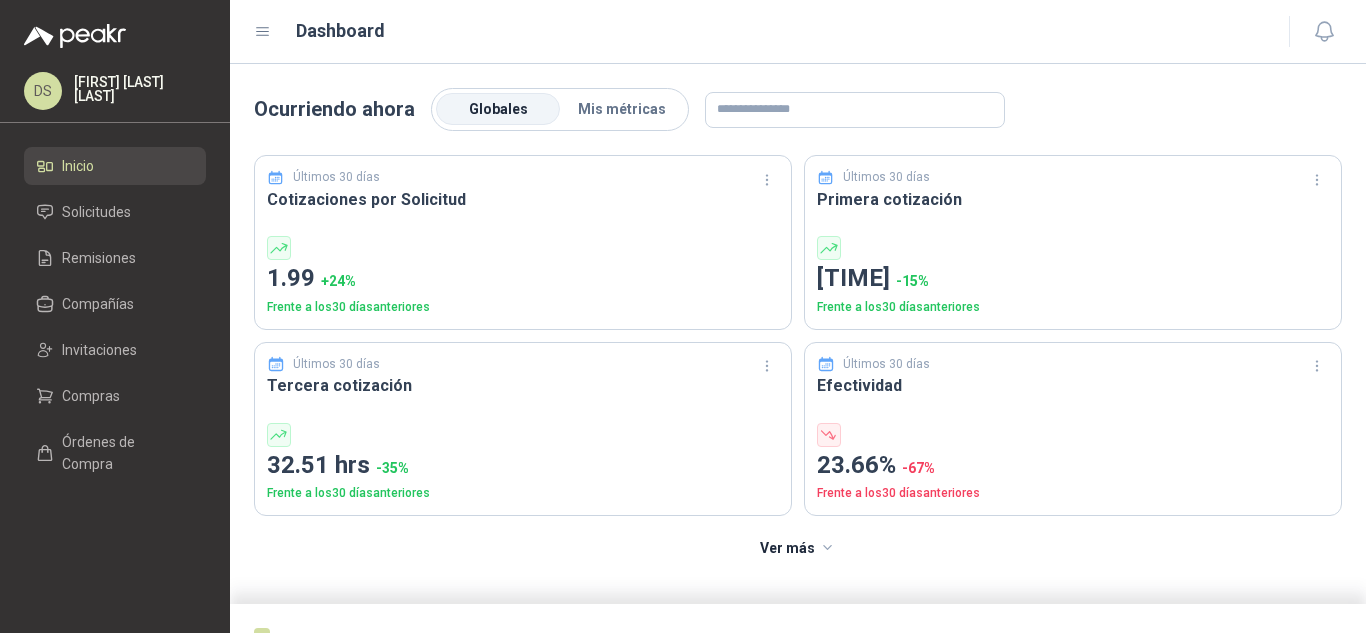 scroll, scrollTop: 0, scrollLeft: 0, axis: both 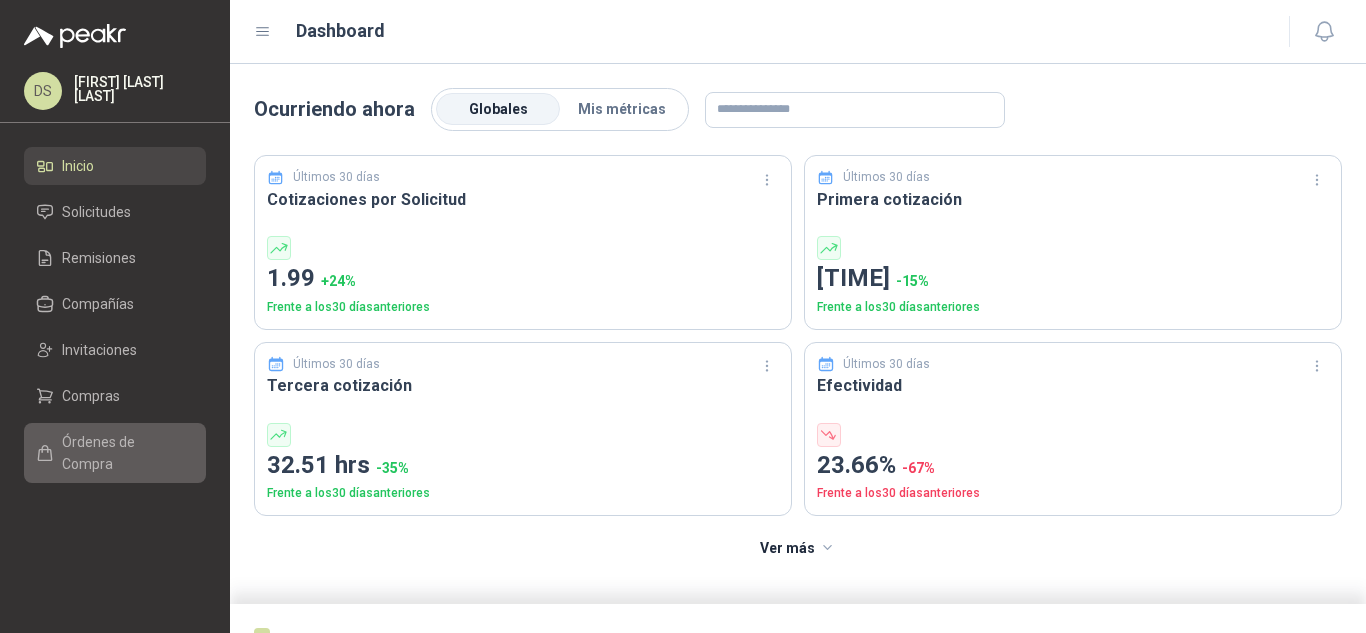 drag, startPoint x: 62, startPoint y: 400, endPoint x: 67, endPoint y: 433, distance: 33.37664 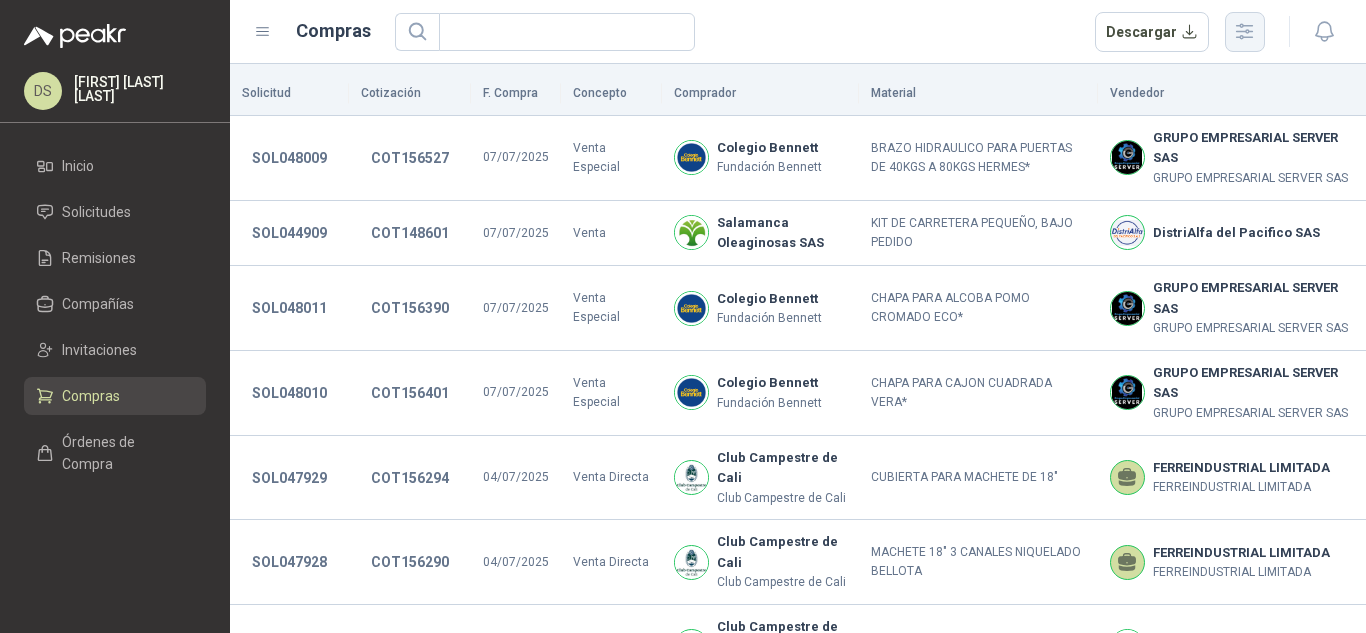 click at bounding box center [1245, 31] 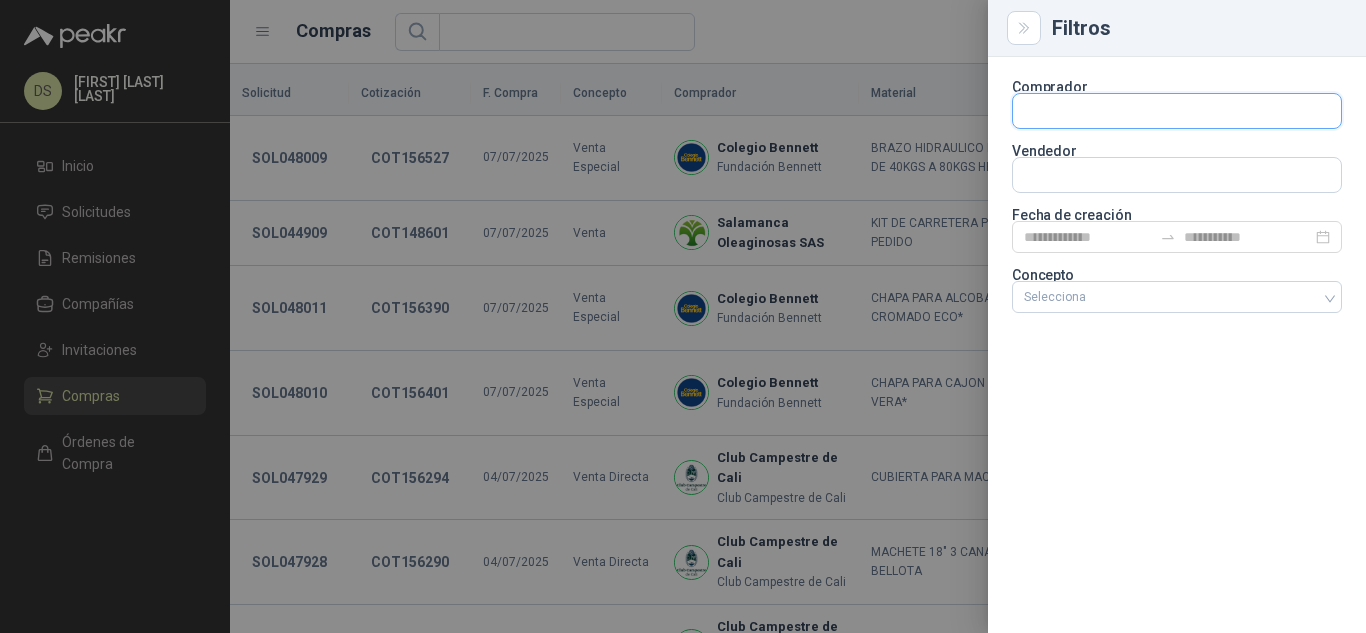 click at bounding box center (1177, 111) 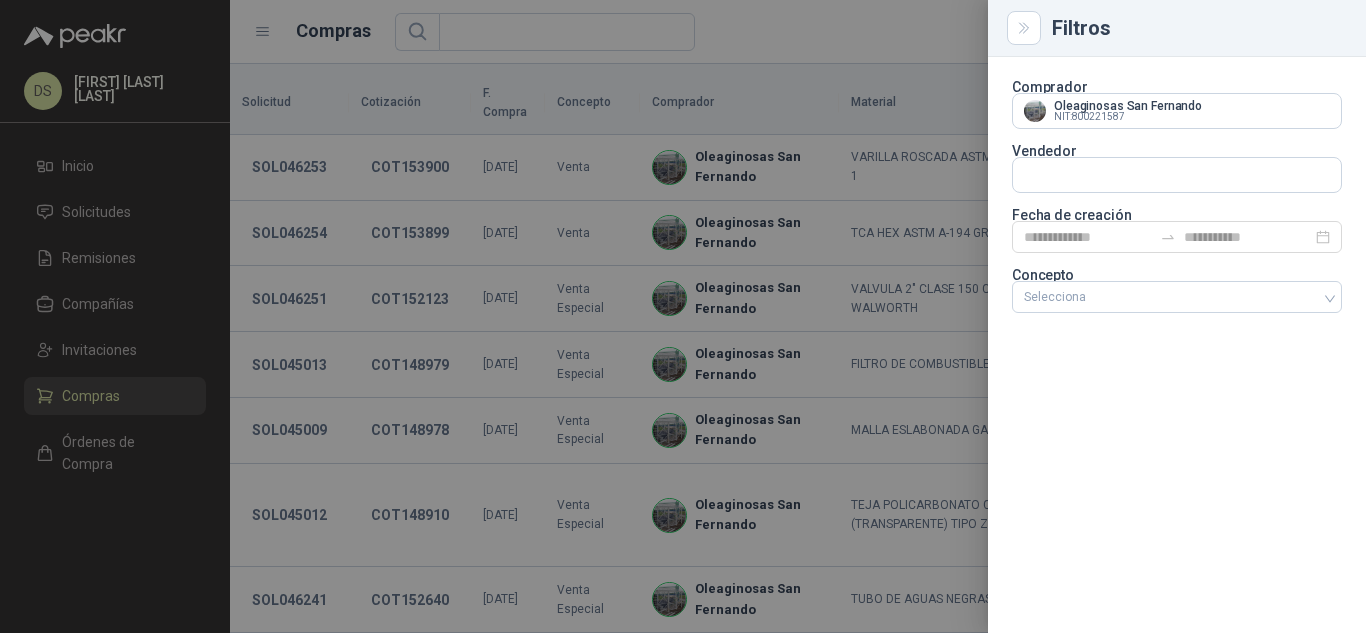click at bounding box center [683, 316] 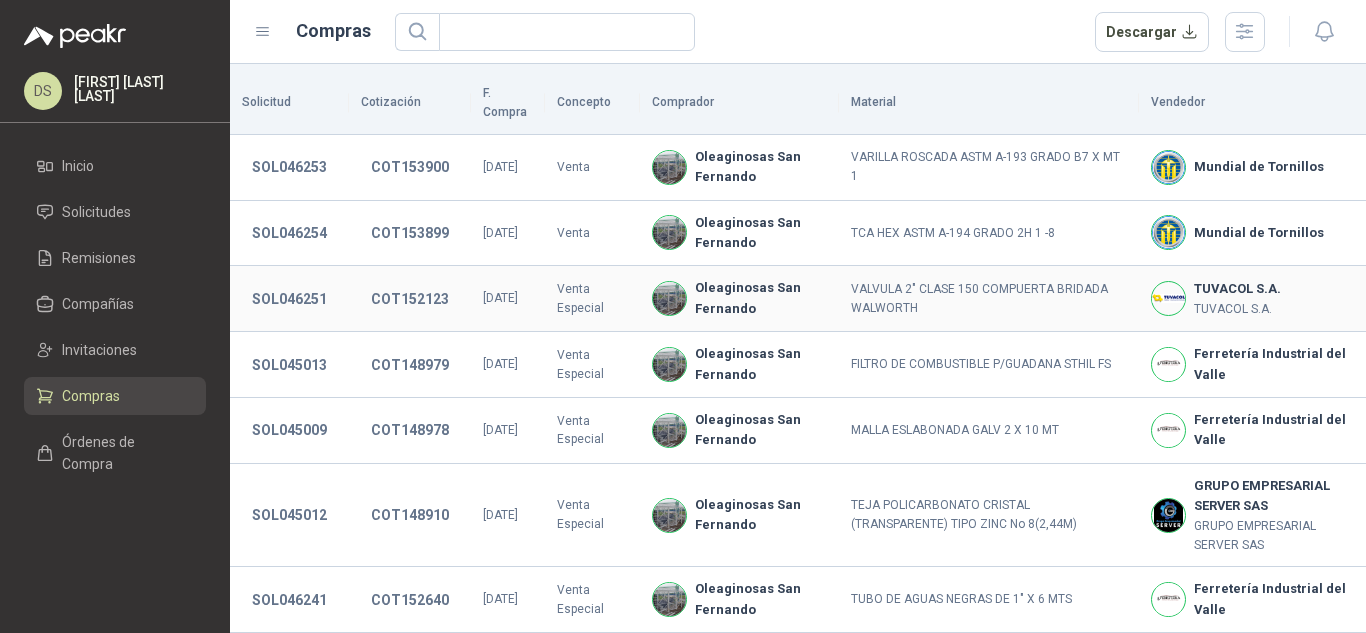 type 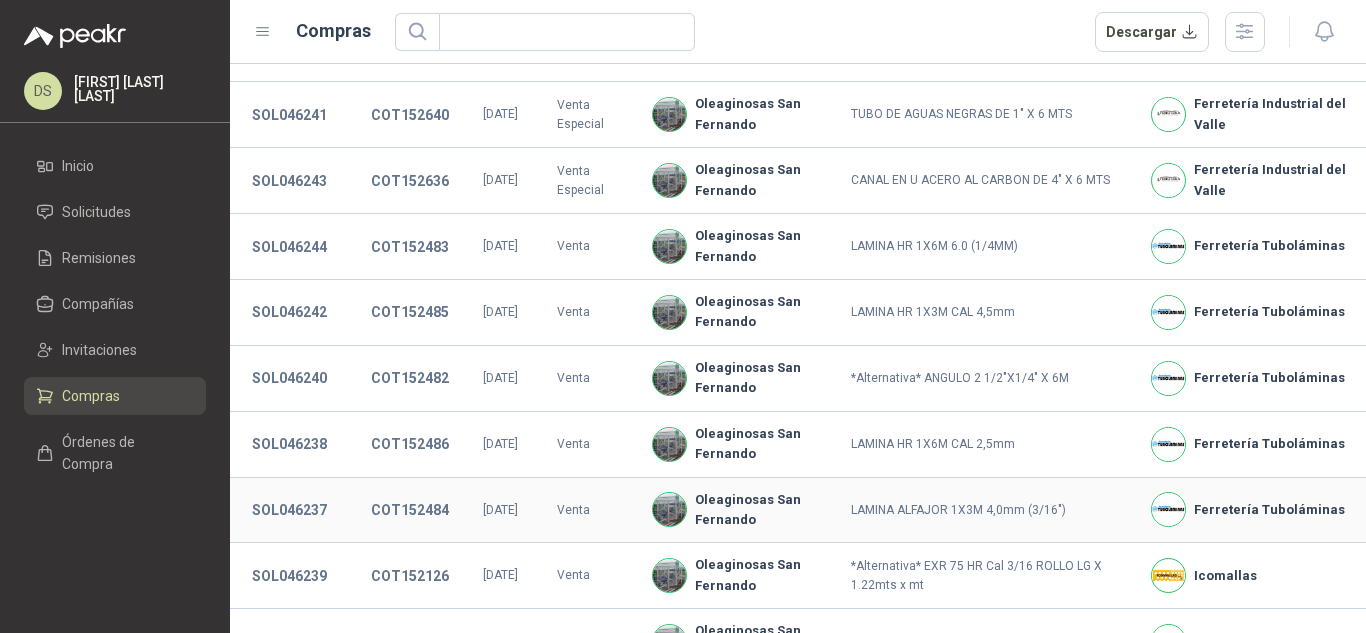 scroll, scrollTop: 576, scrollLeft: 0, axis: vertical 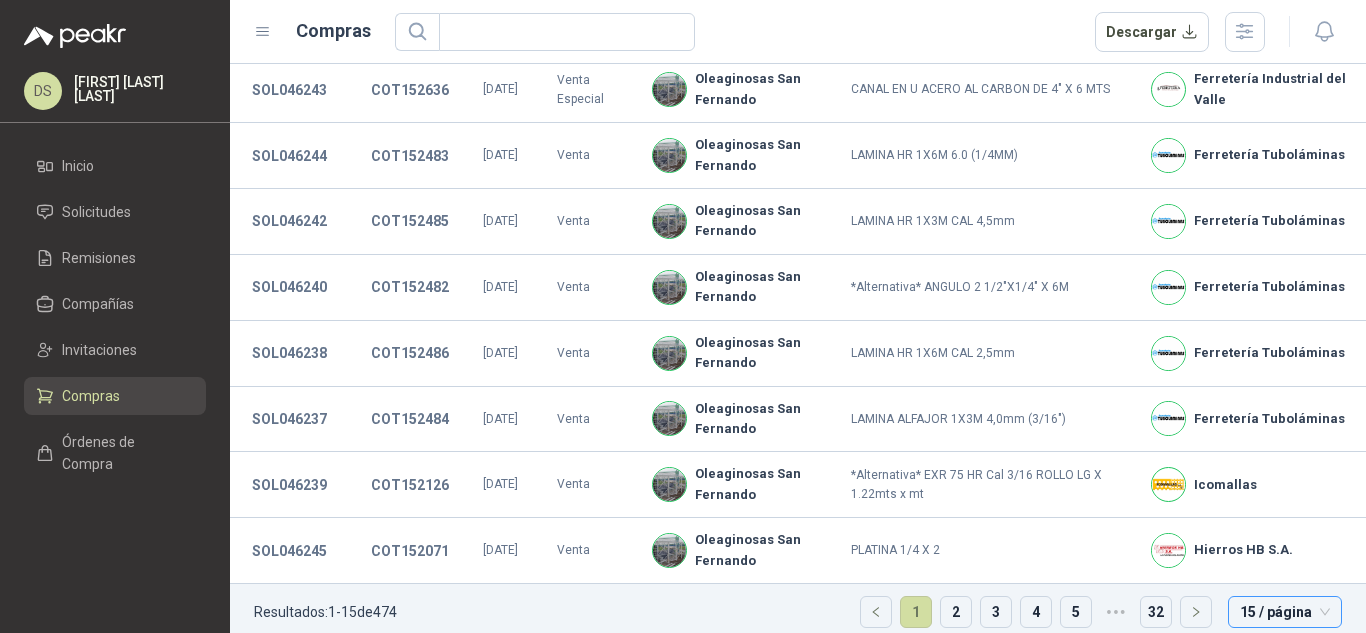 click on "15 / página" at bounding box center [1285, 612] 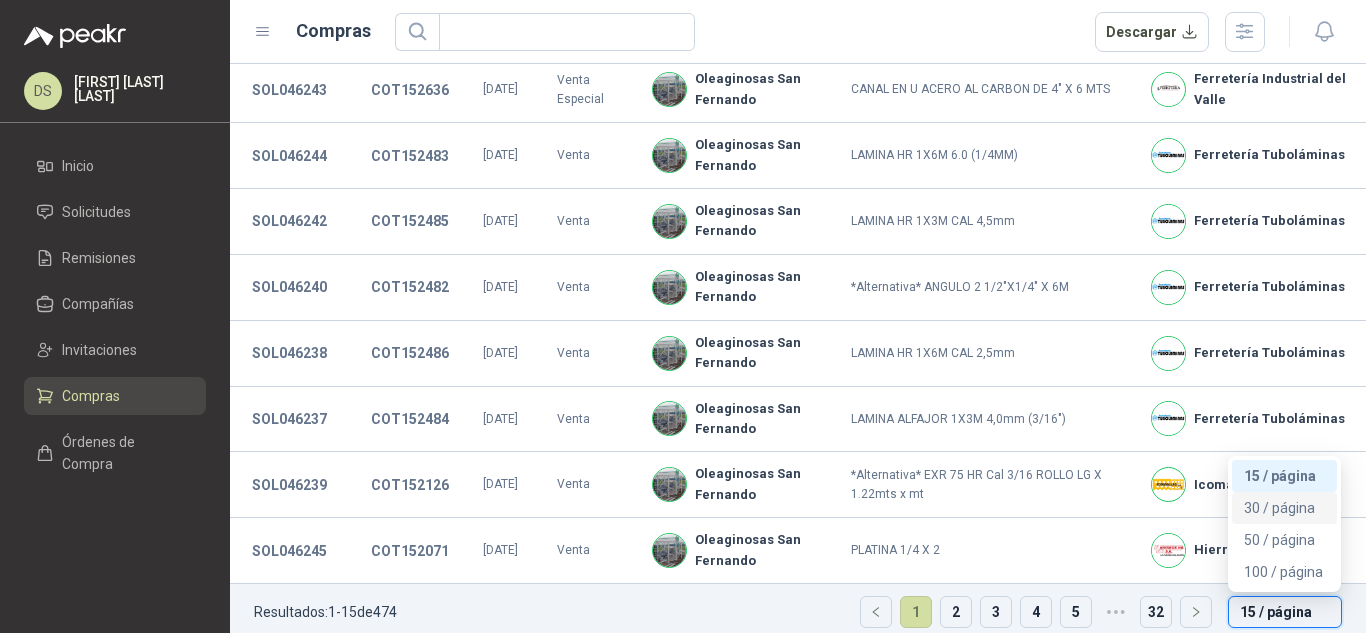 click on "30 / página" at bounding box center (1284, 508) 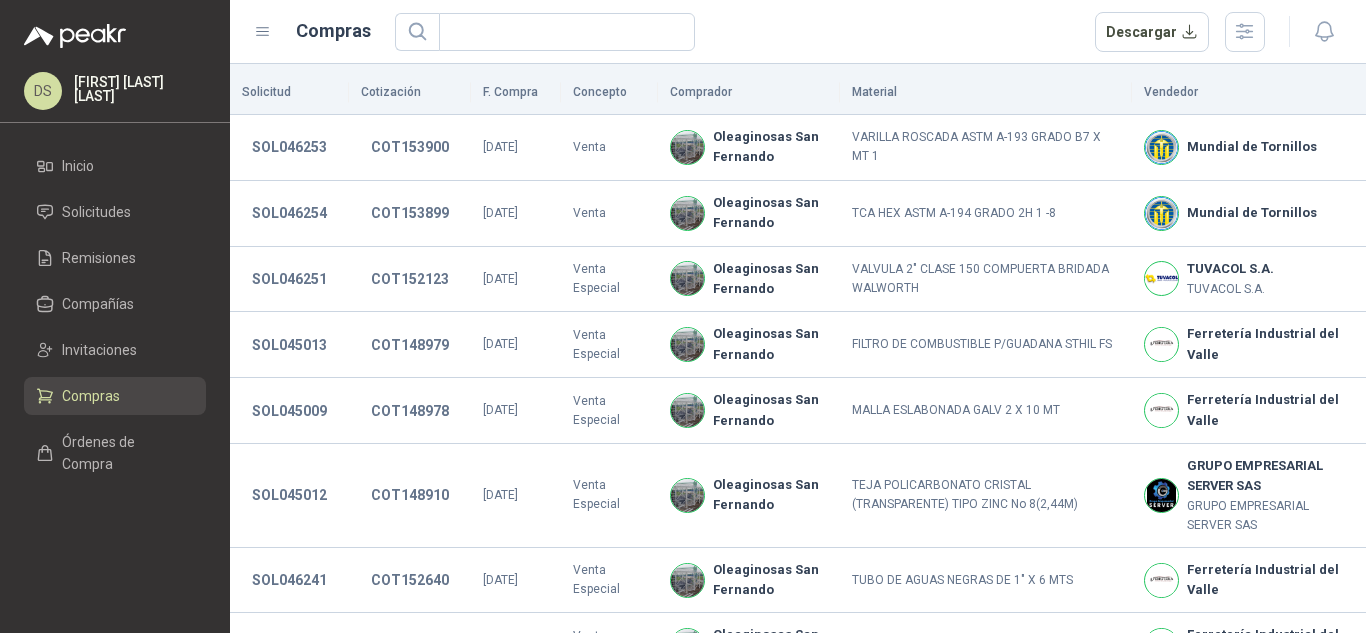 scroll, scrollTop: 0, scrollLeft: 0, axis: both 